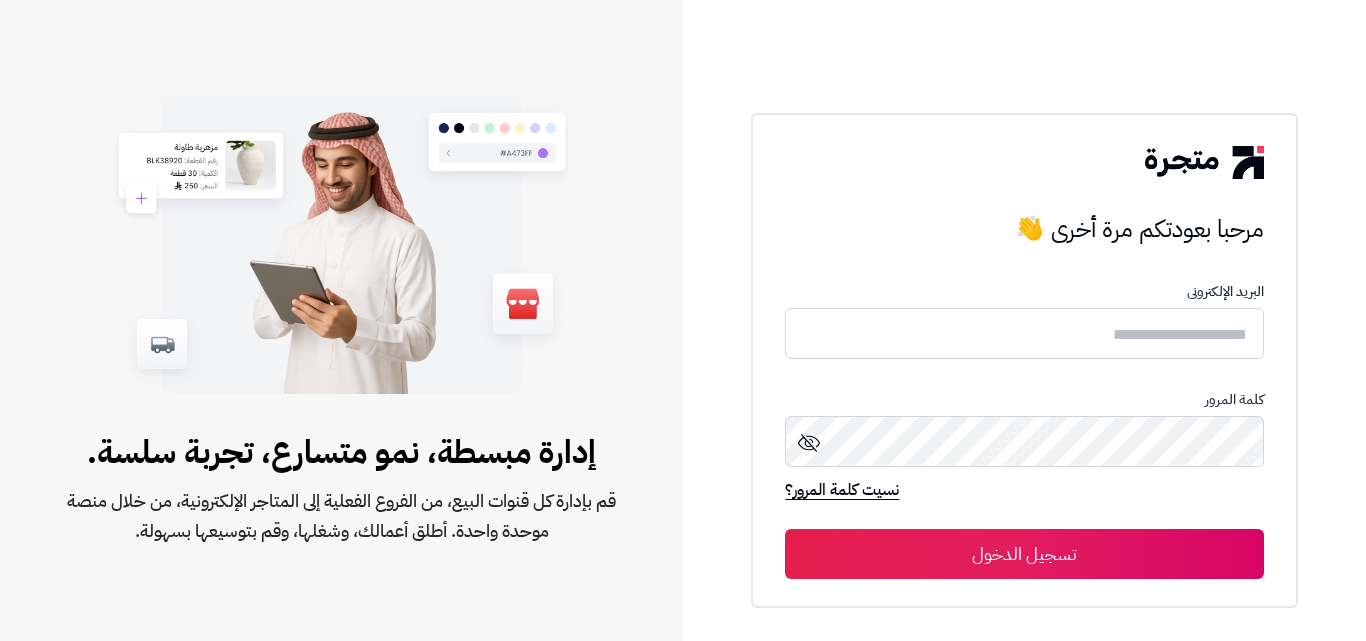 scroll, scrollTop: 0, scrollLeft: 0, axis: both 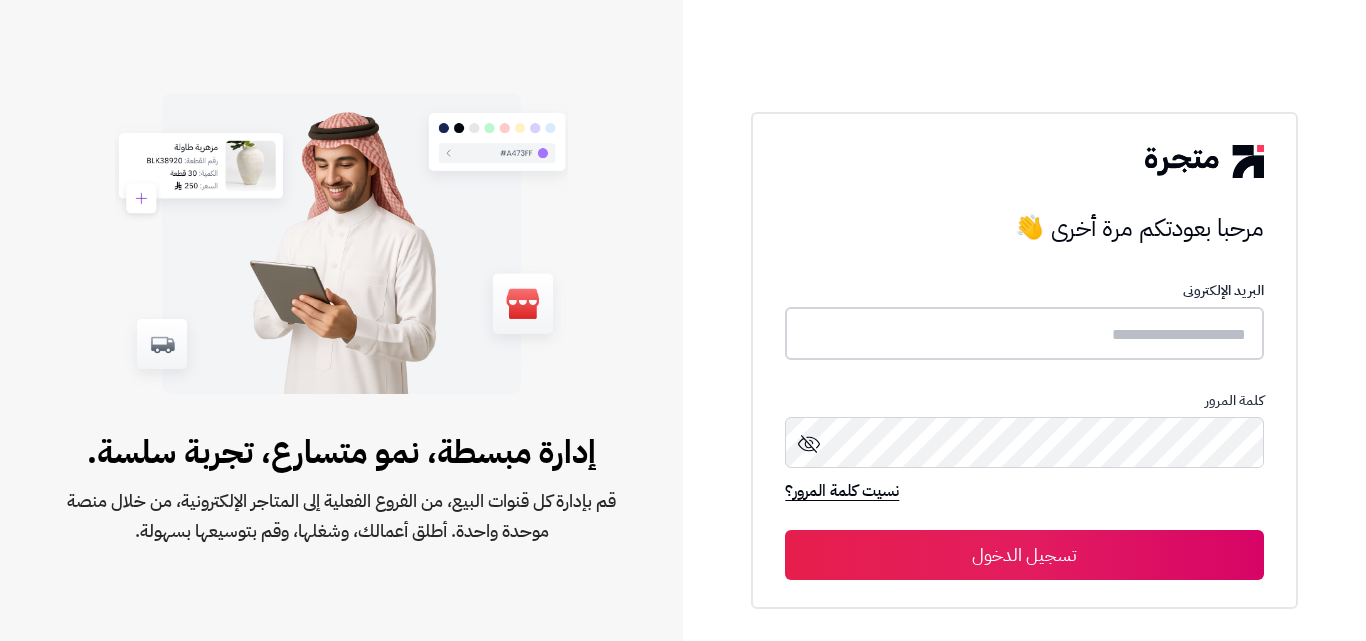 type on "**********" 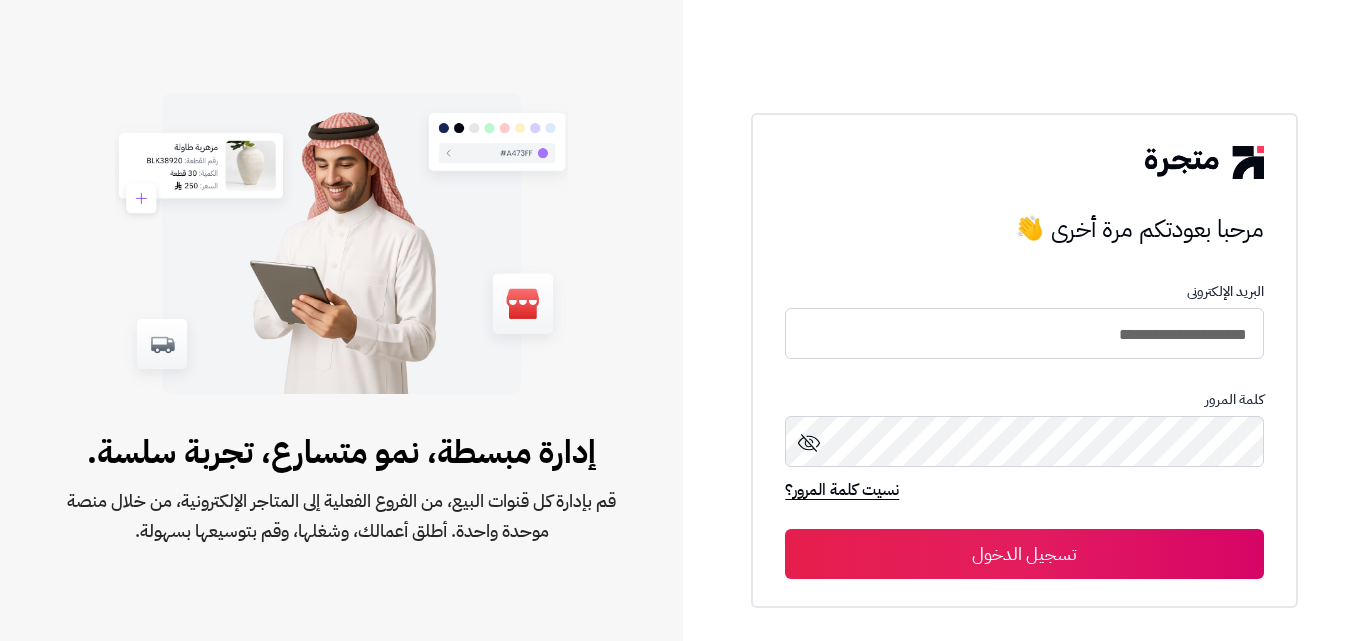click on "تسجيل الدخول" at bounding box center [1024, 554] 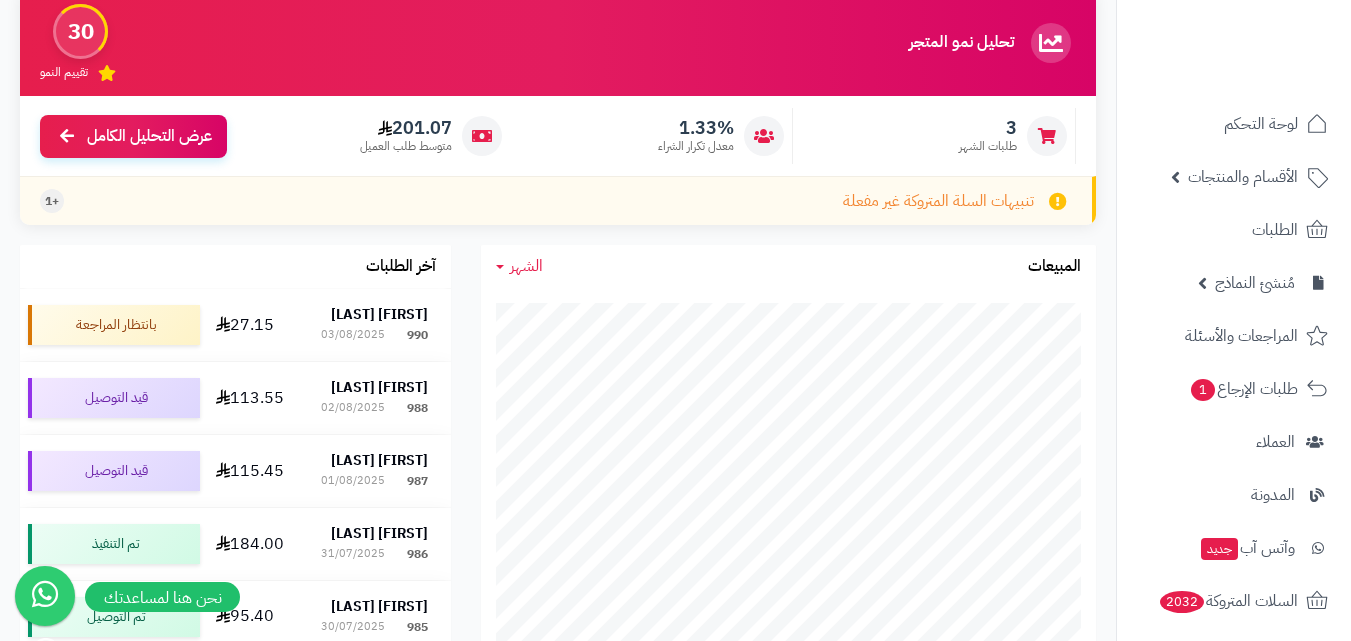 scroll, scrollTop: 200, scrollLeft: 0, axis: vertical 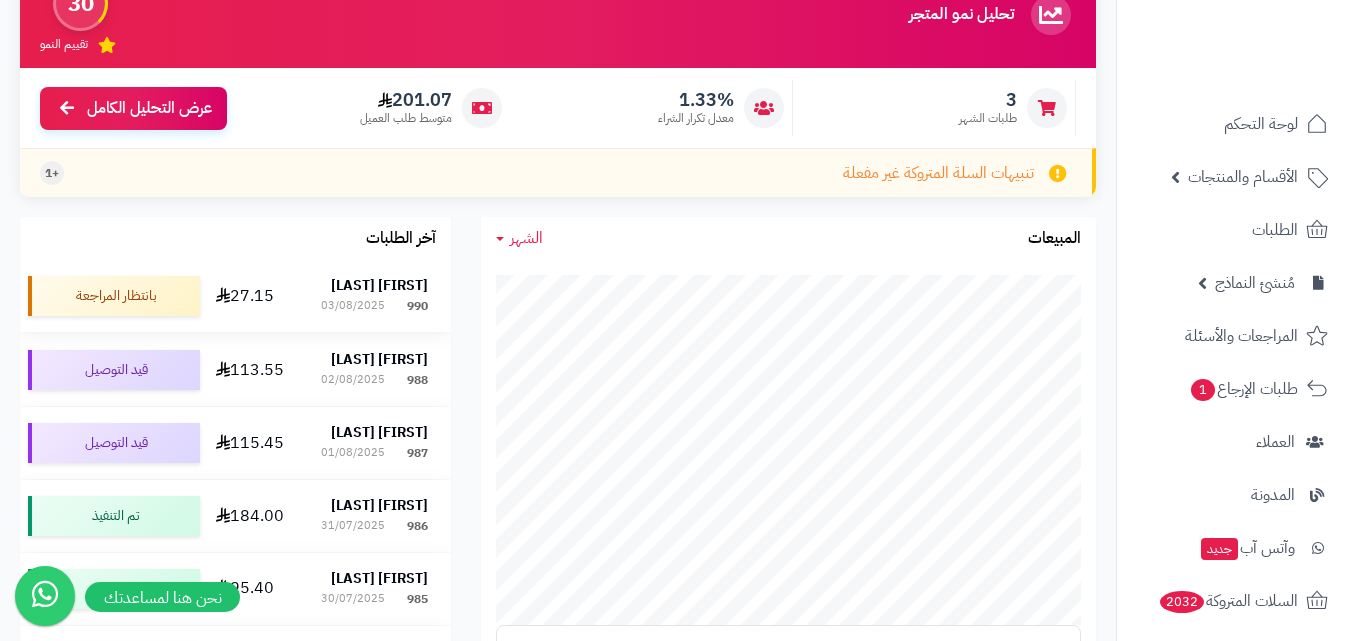 click on "[FIRST] [LAST]" at bounding box center [374, 286] 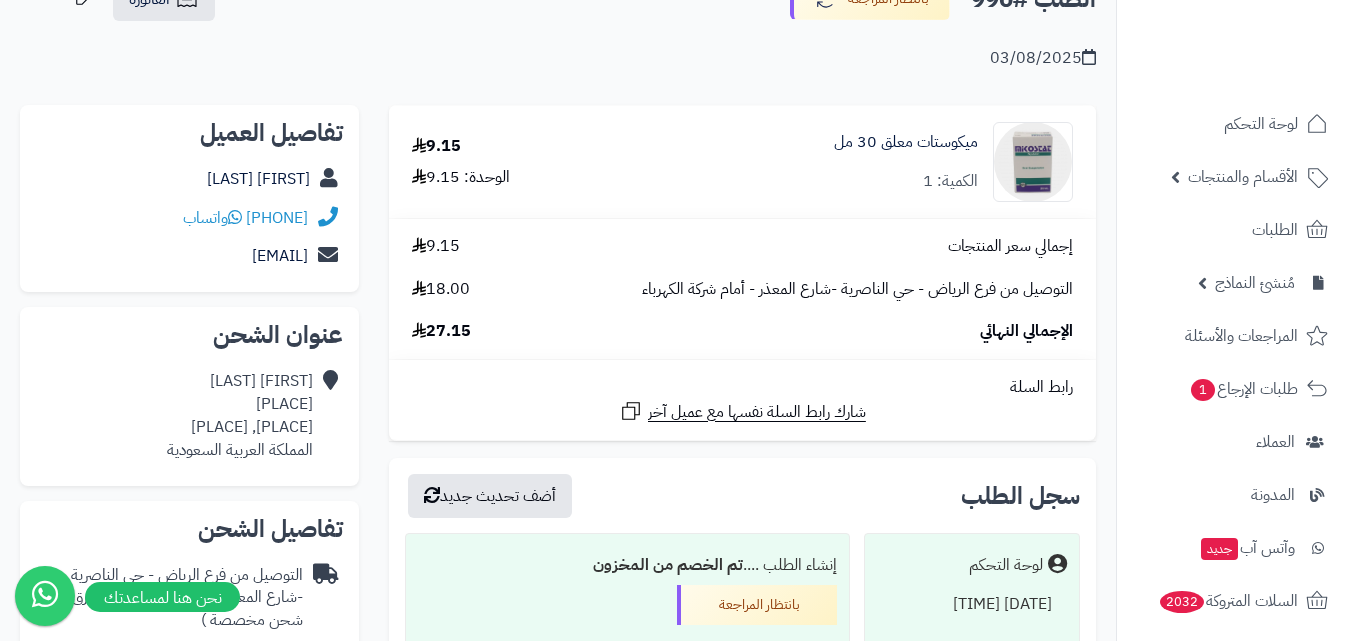 scroll, scrollTop: 100, scrollLeft: 0, axis: vertical 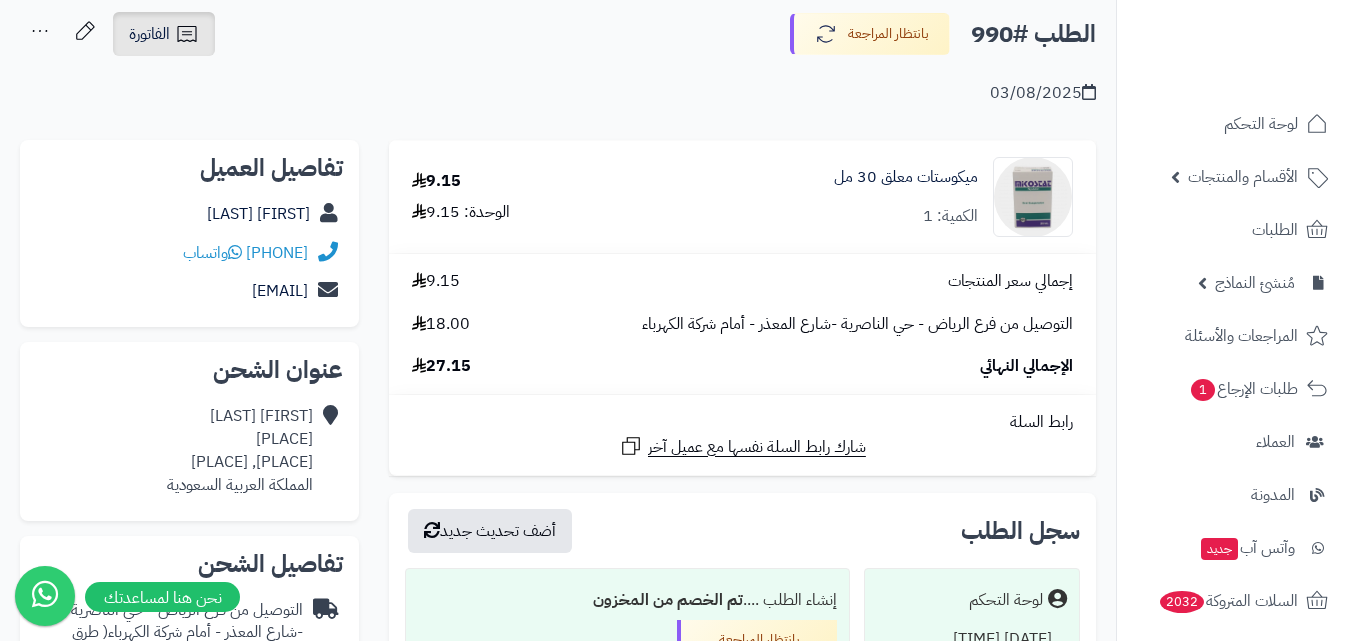 click 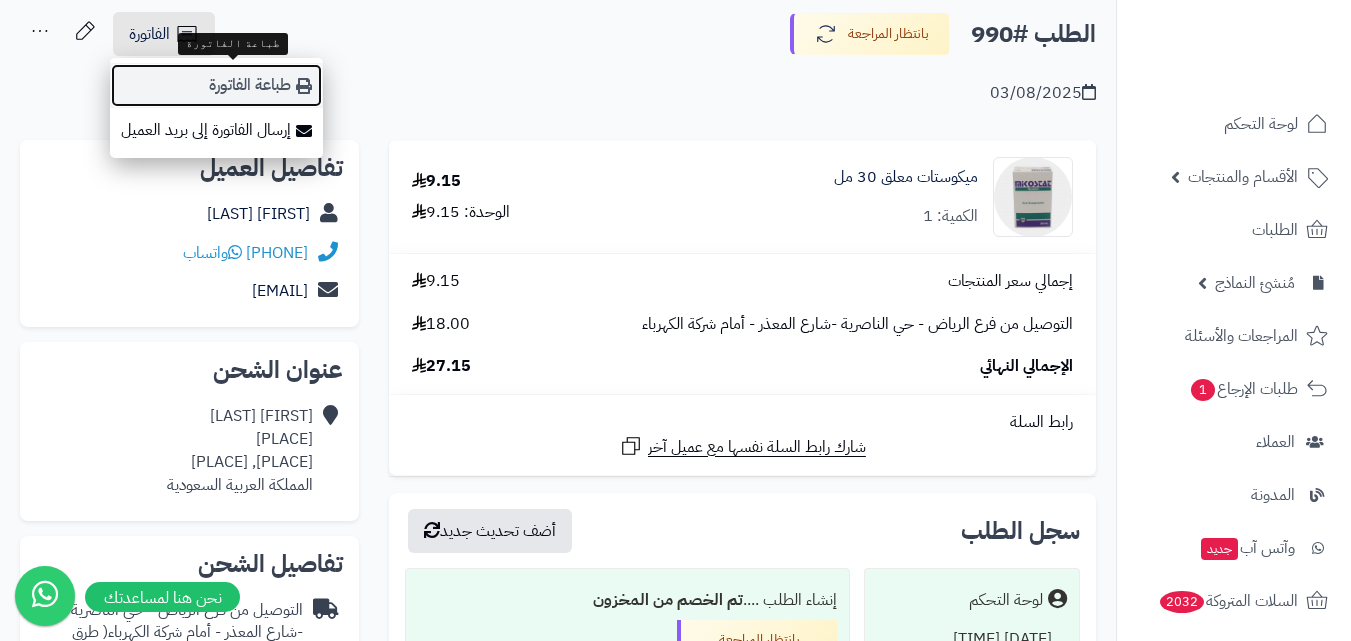click on "طباعة الفاتورة" at bounding box center [216, 85] 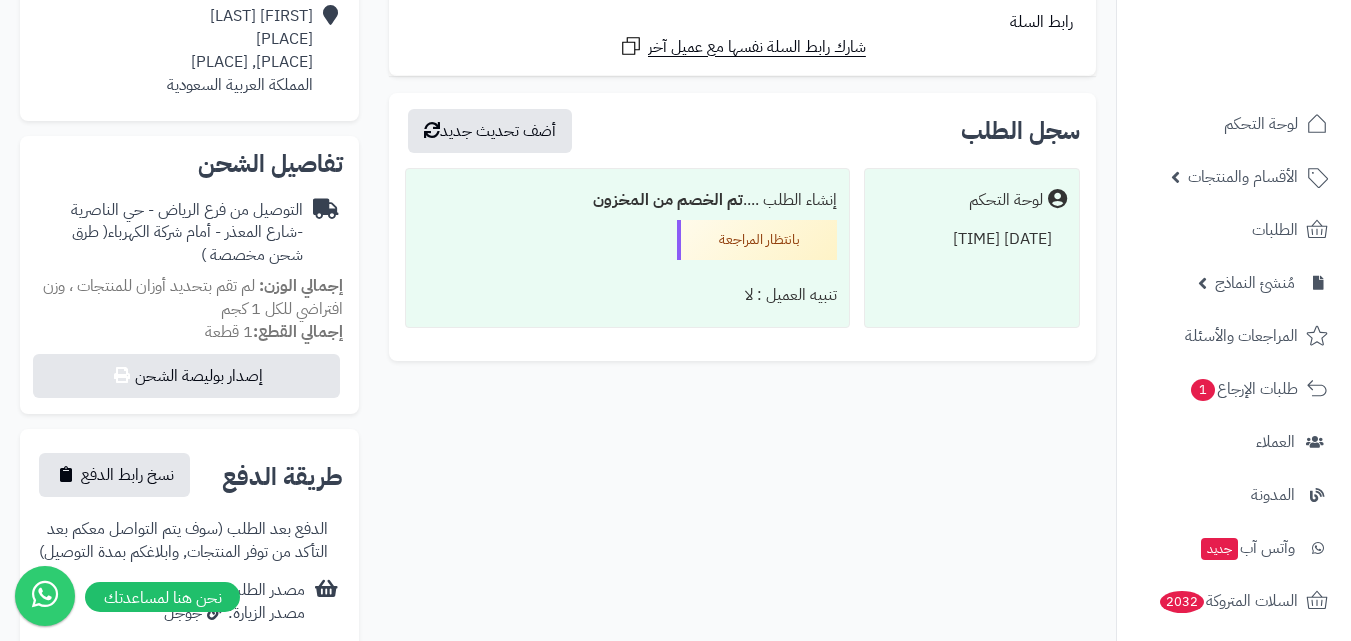 scroll, scrollTop: 700, scrollLeft: 0, axis: vertical 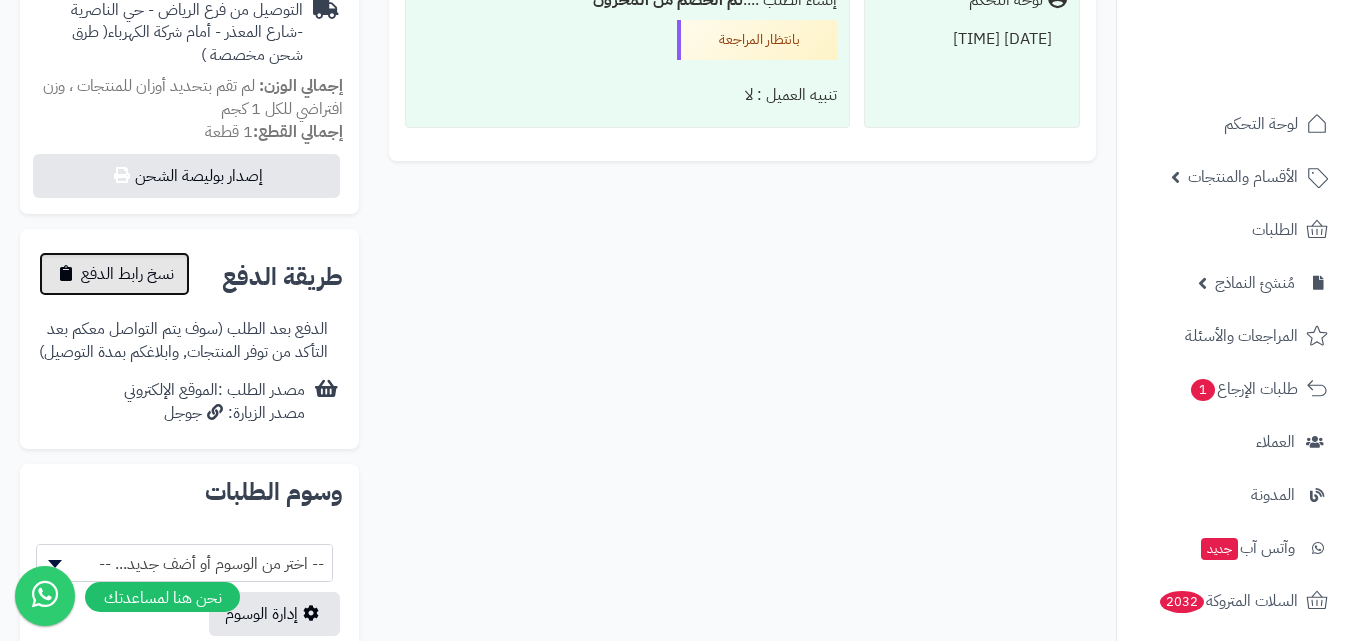 click on "نسخ رابط الدفع" at bounding box center [127, 274] 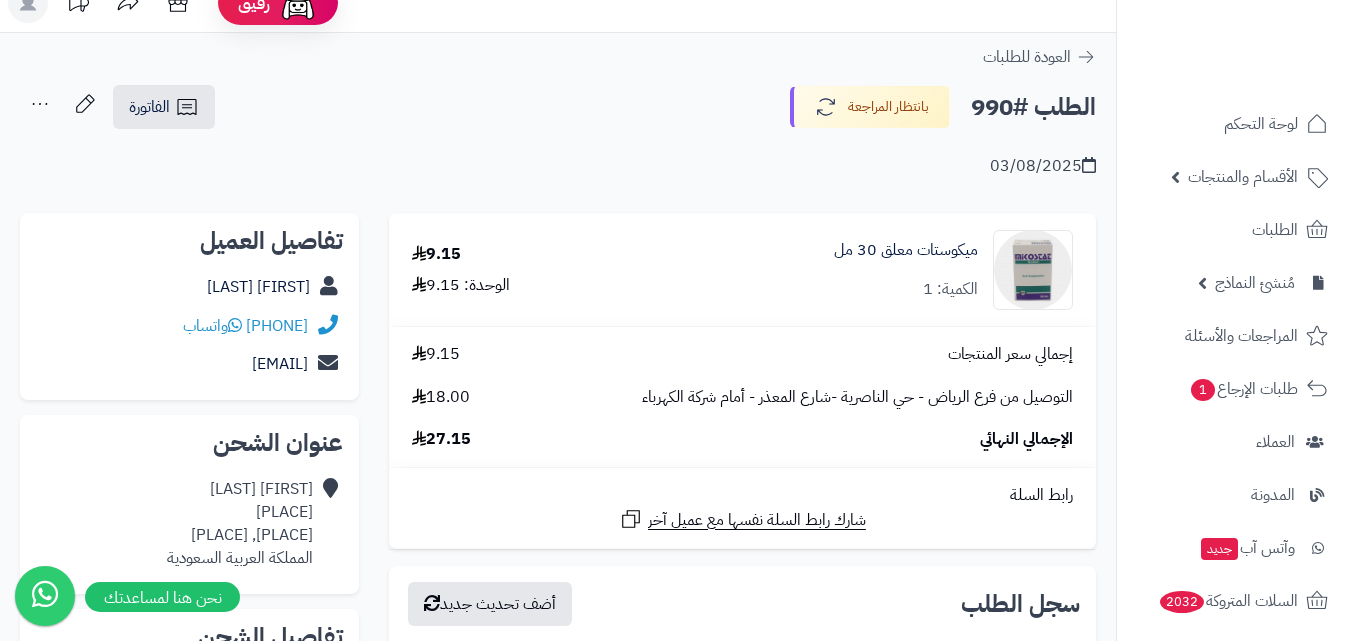 scroll, scrollTop: 0, scrollLeft: 0, axis: both 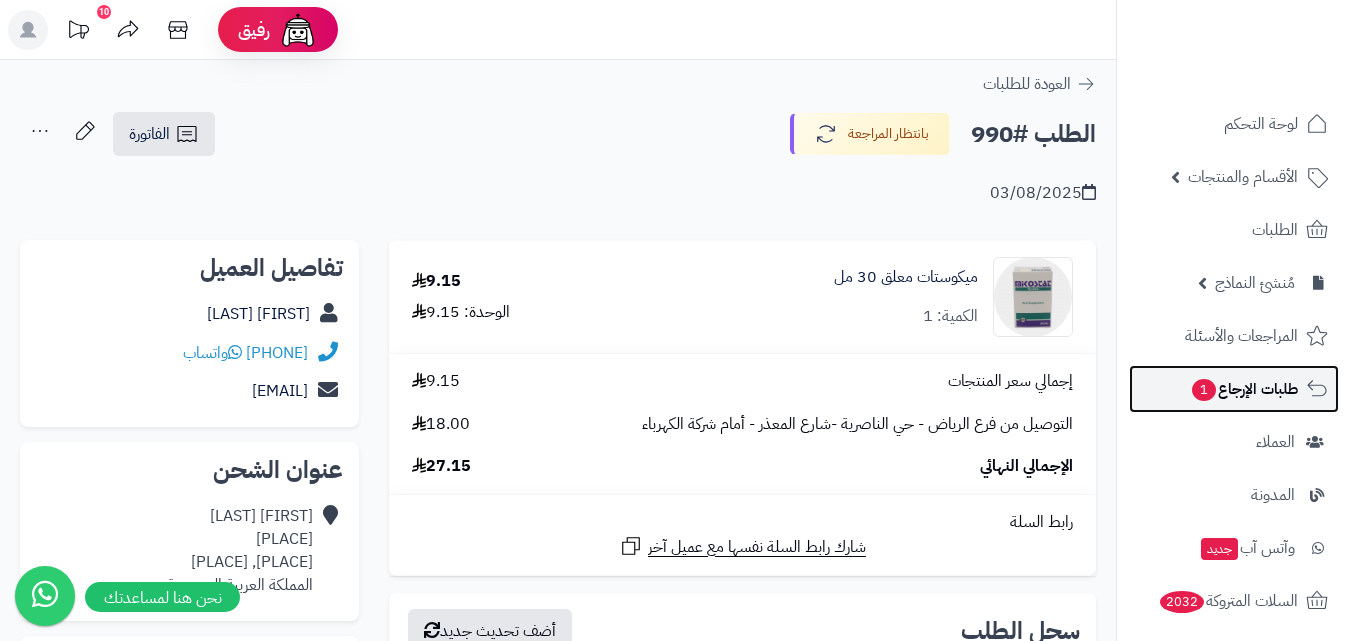 click on "طلبات الإرجاع  1" at bounding box center [1244, 389] 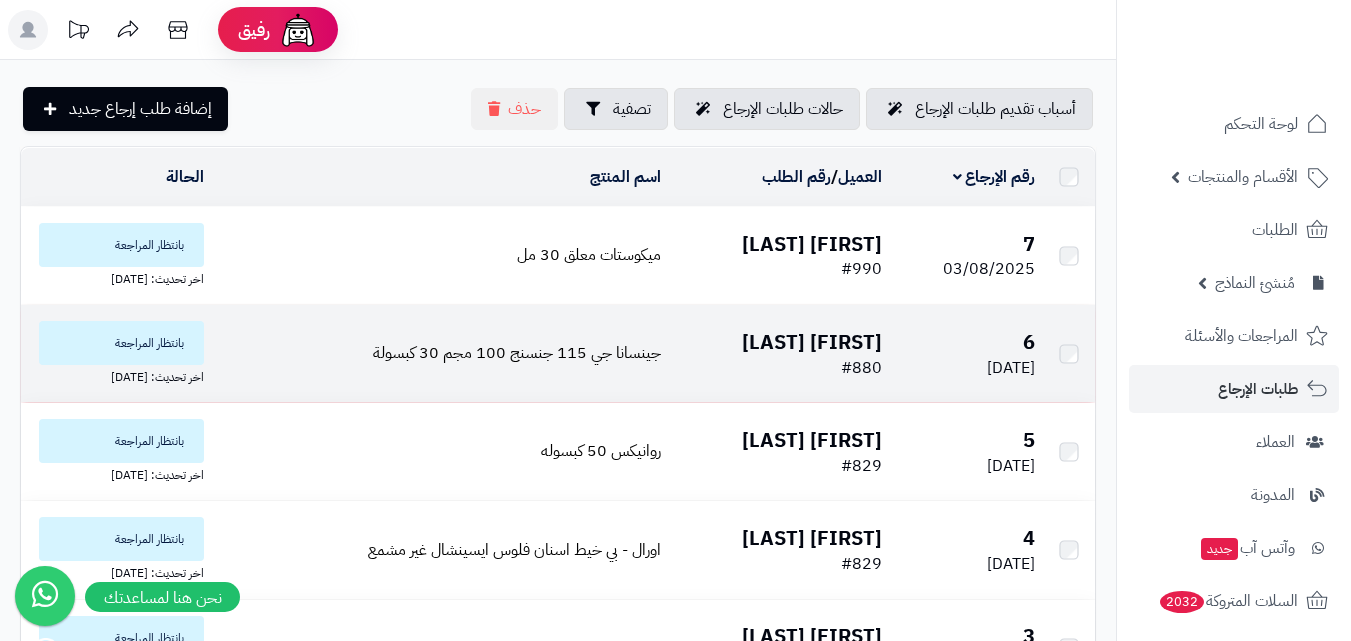 scroll, scrollTop: 0, scrollLeft: 0, axis: both 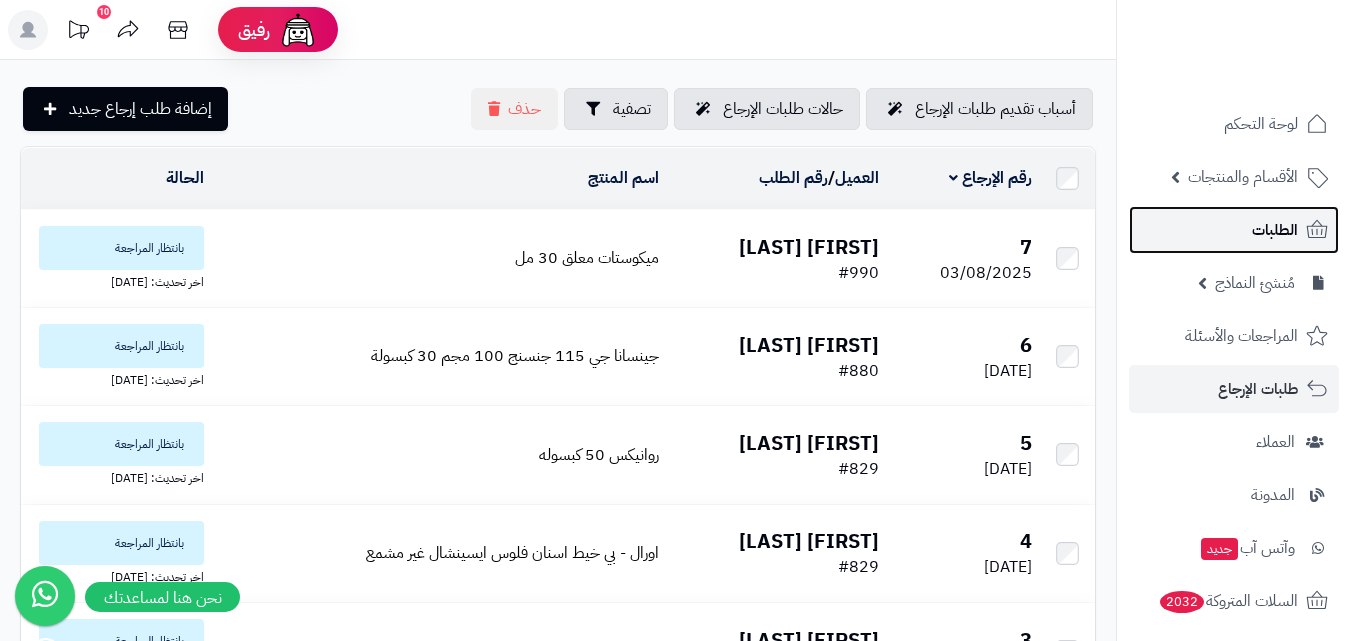 click on "الطلبات" at bounding box center (1275, 230) 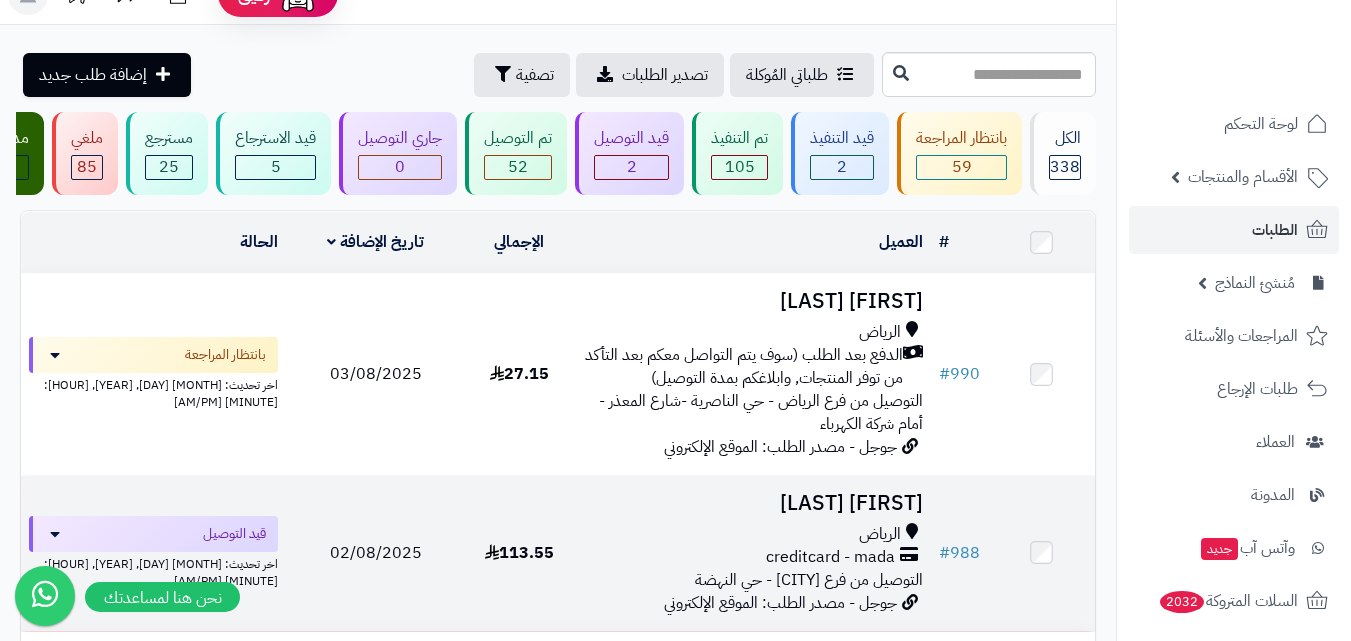 scroll, scrollTop: 0, scrollLeft: 0, axis: both 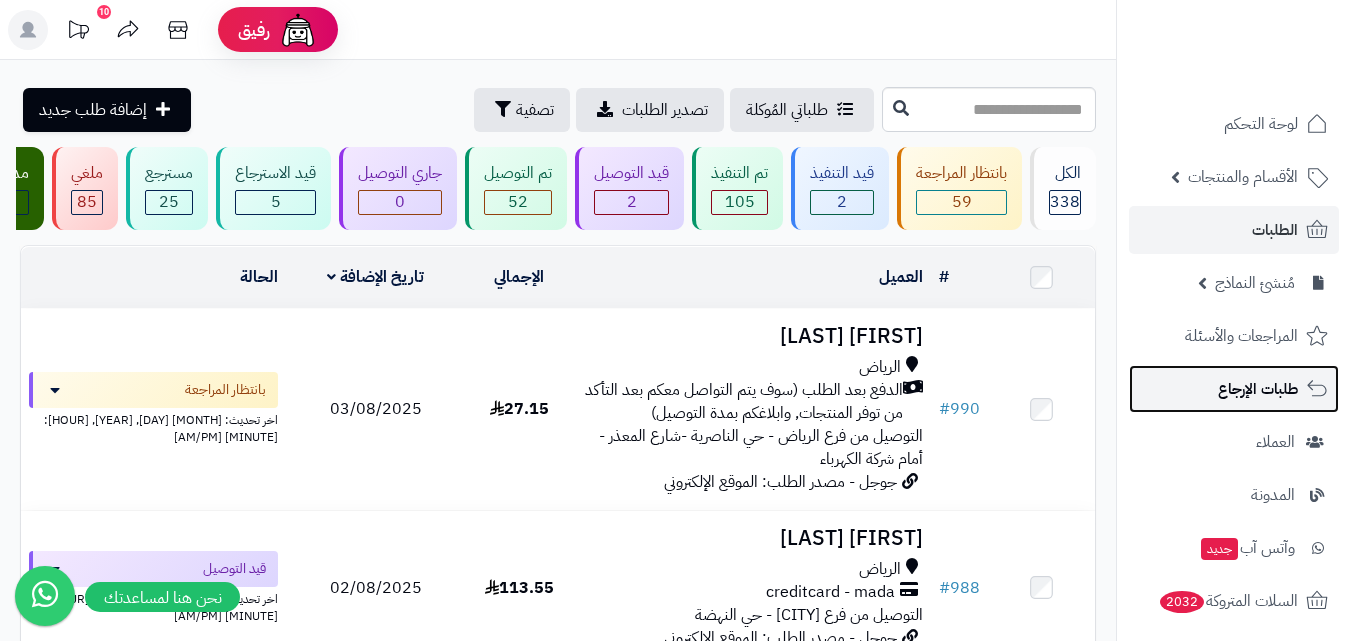 click on "طلبات الإرجاع" at bounding box center (1258, 389) 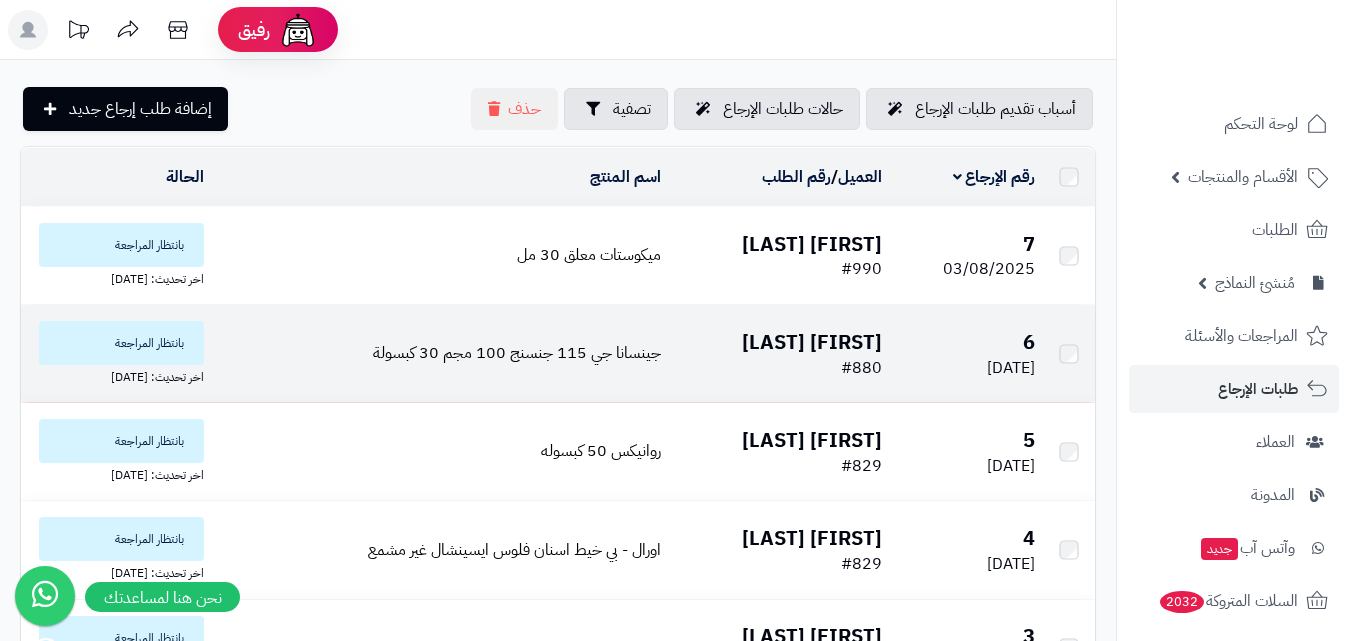 scroll, scrollTop: 0, scrollLeft: 0, axis: both 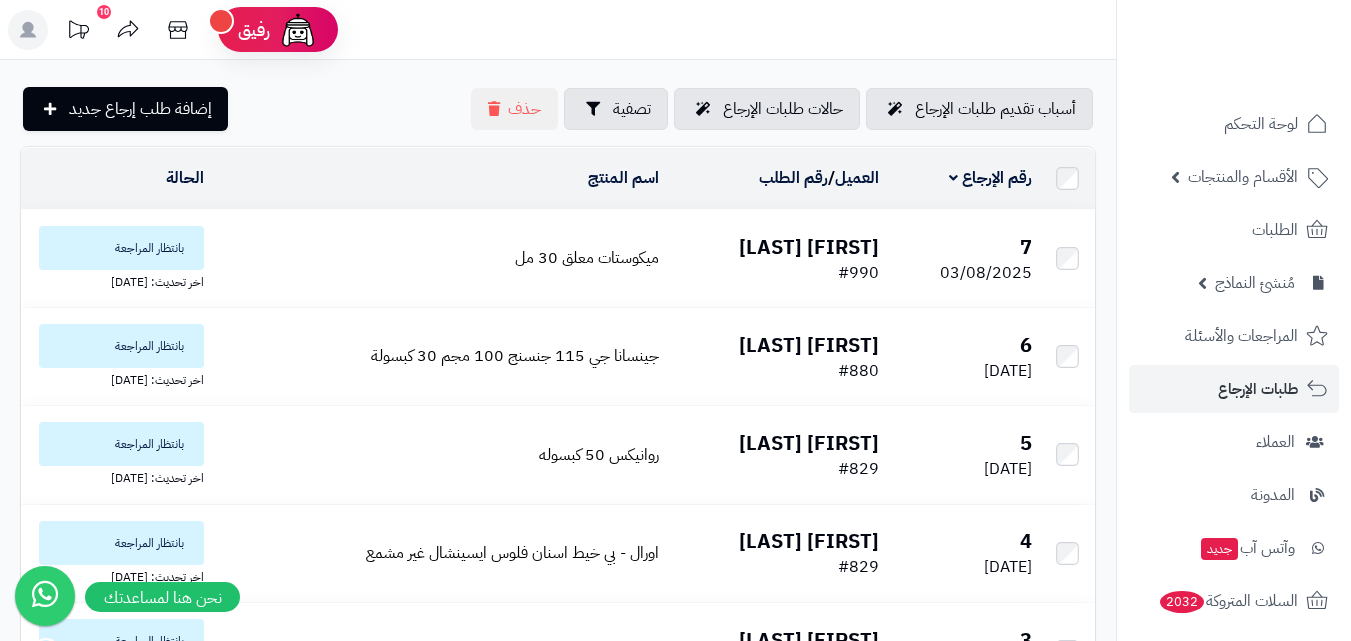 click on "[FIRST] [LAST] #[NUMBER]" at bounding box center (777, 258) 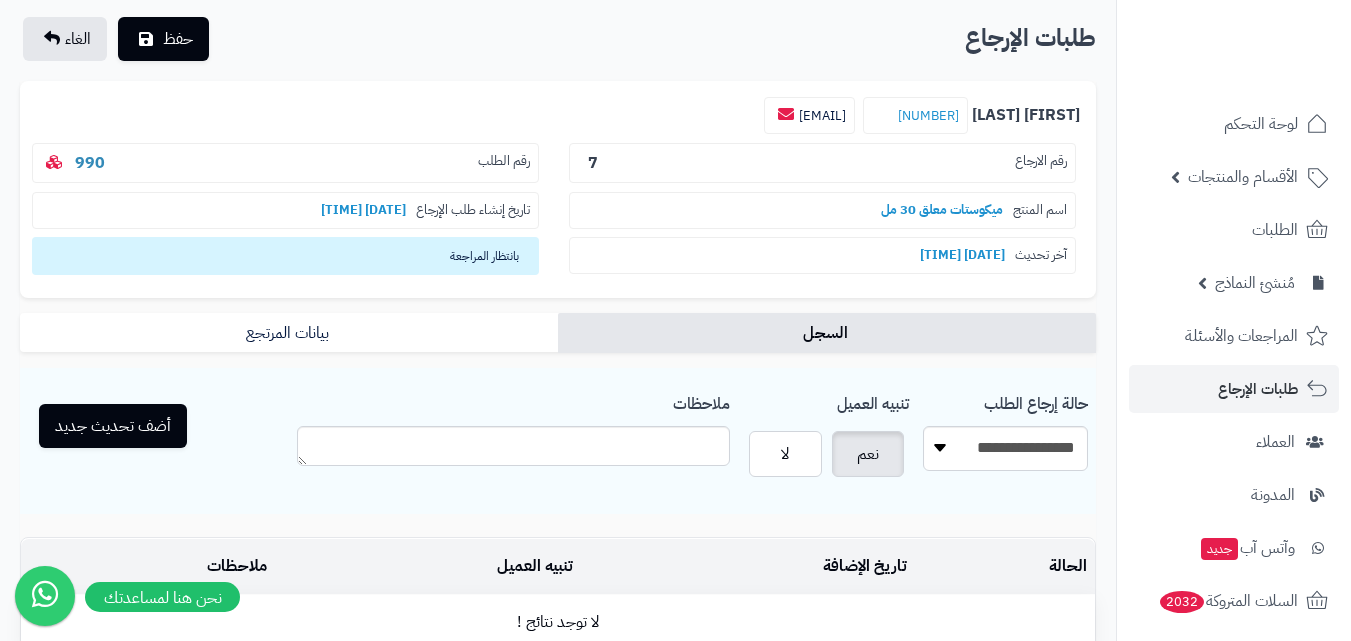 scroll, scrollTop: 0, scrollLeft: 0, axis: both 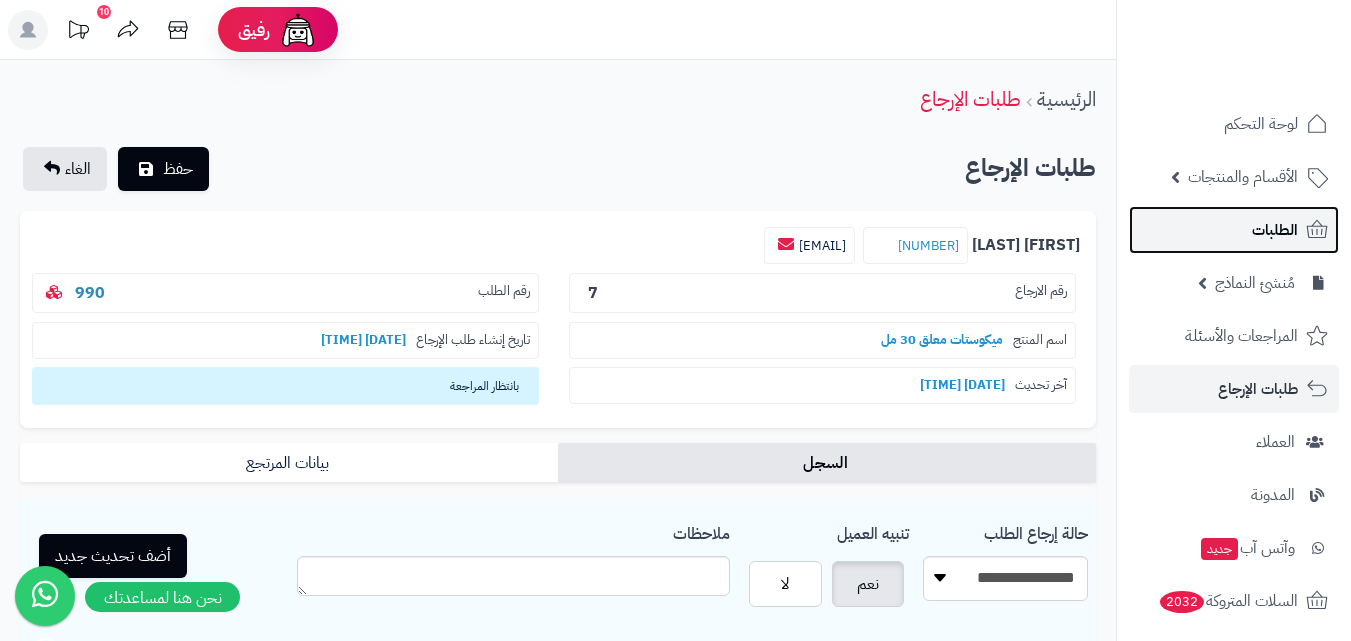 click on "الطلبات" at bounding box center [1234, 230] 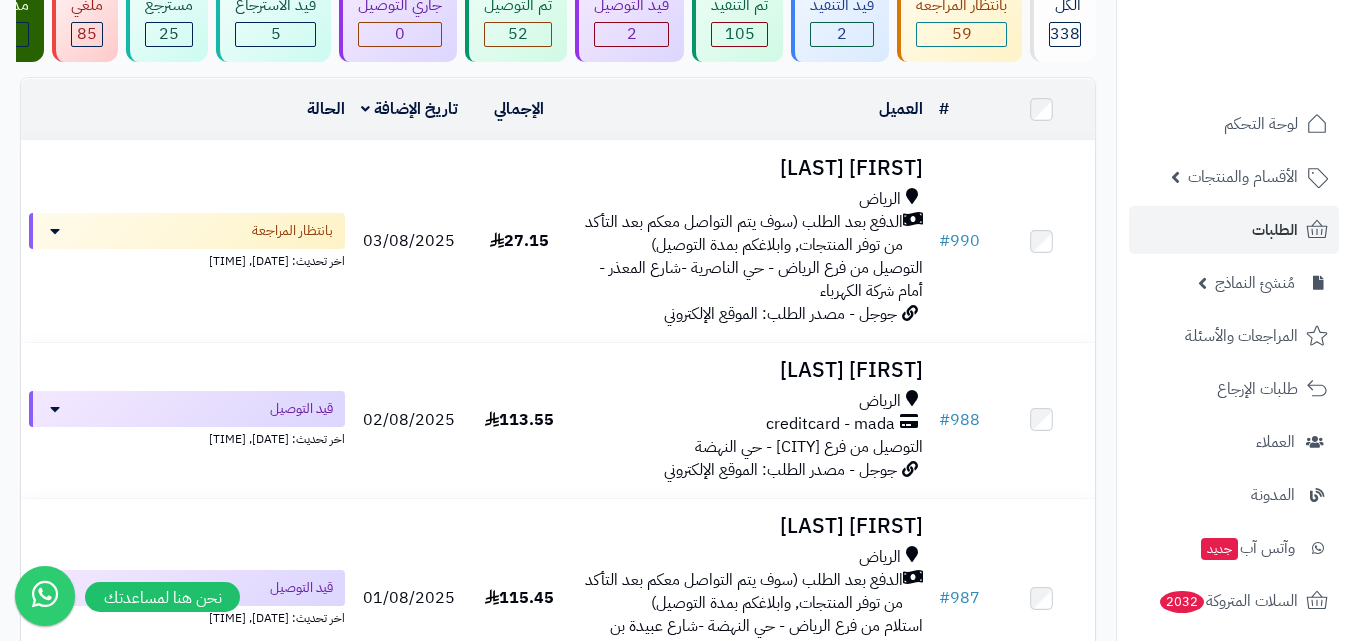 scroll, scrollTop: 200, scrollLeft: 0, axis: vertical 